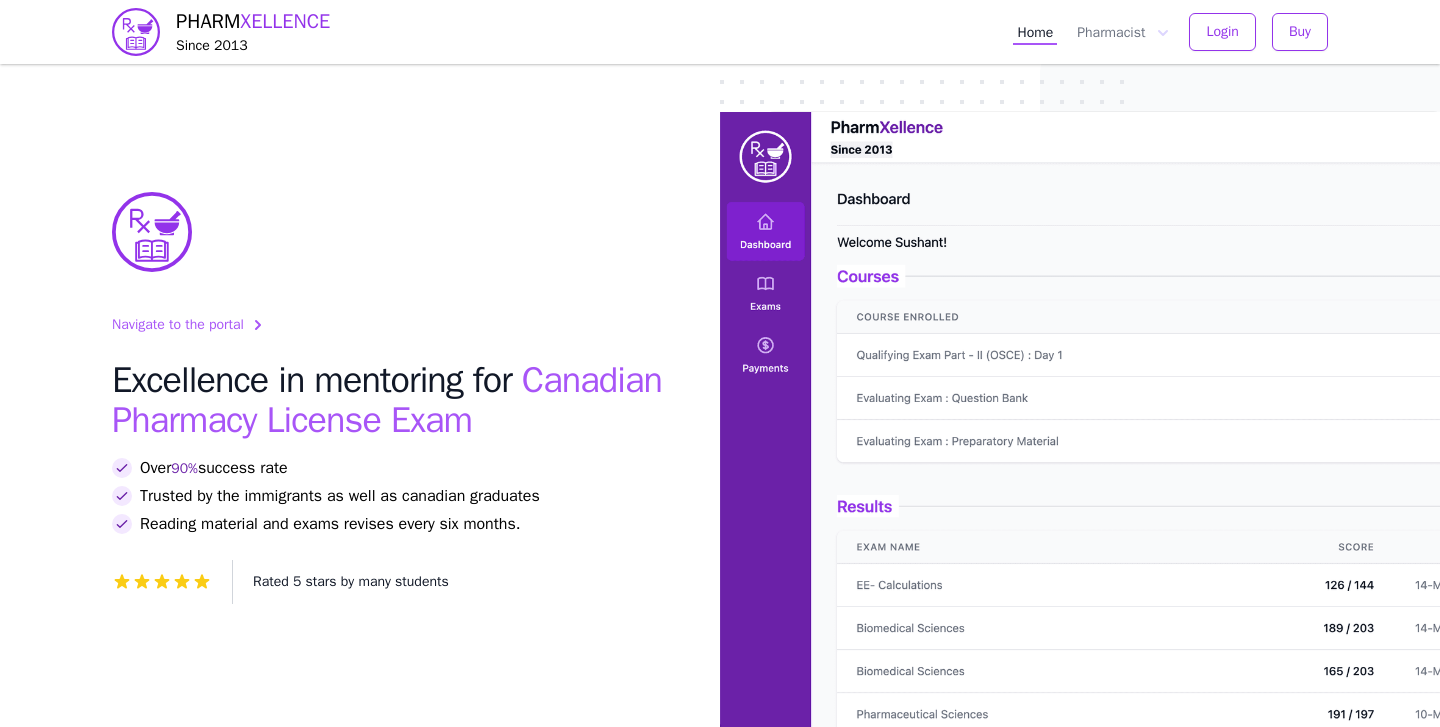 scroll, scrollTop: 0, scrollLeft: 0, axis: both 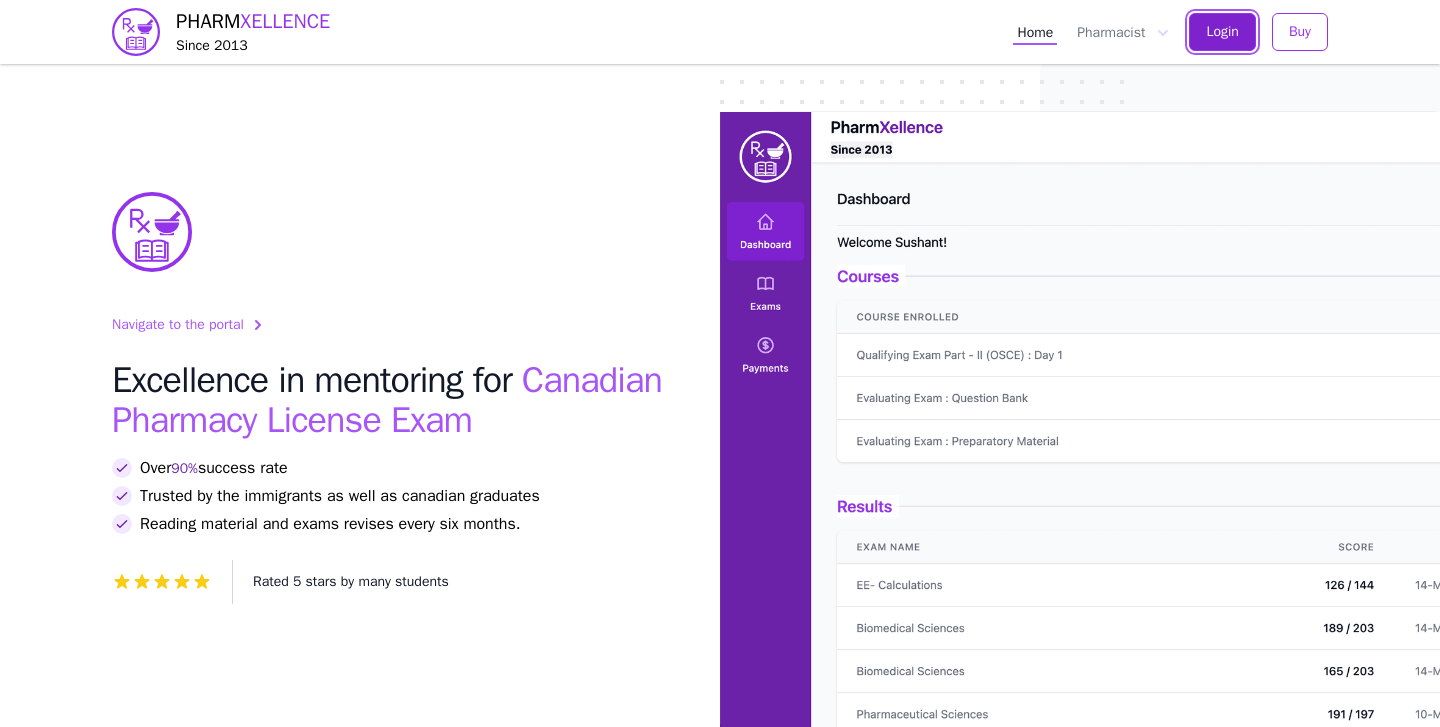 click on "Login" at bounding box center [1222, 32] 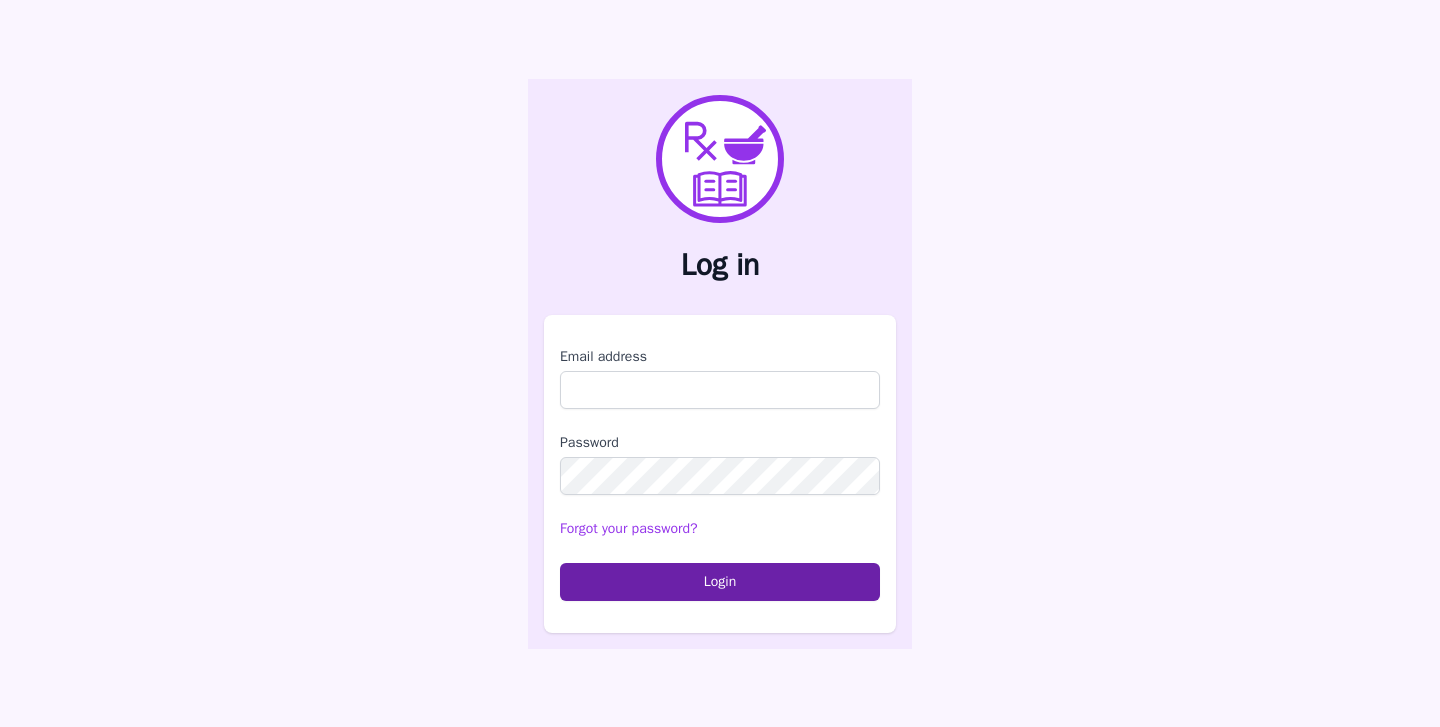scroll, scrollTop: 0, scrollLeft: 0, axis: both 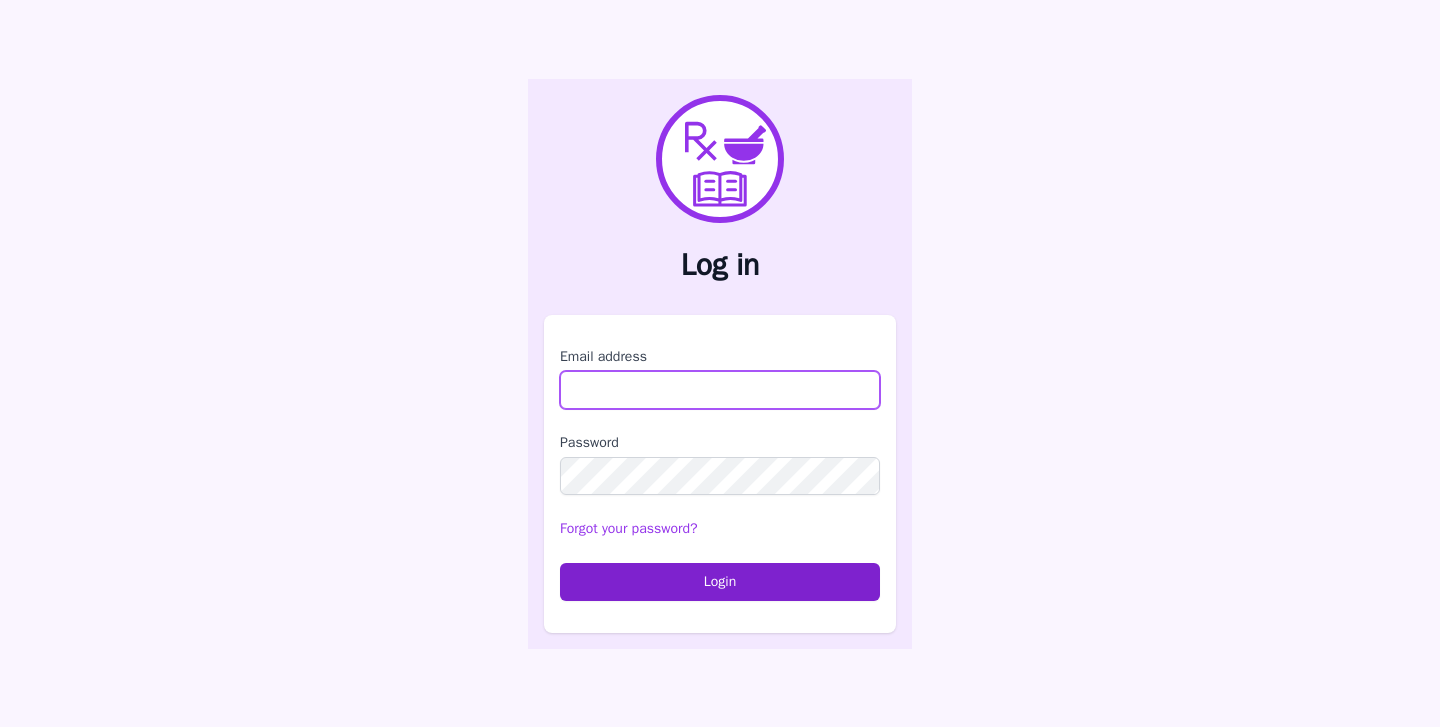 type on "**********" 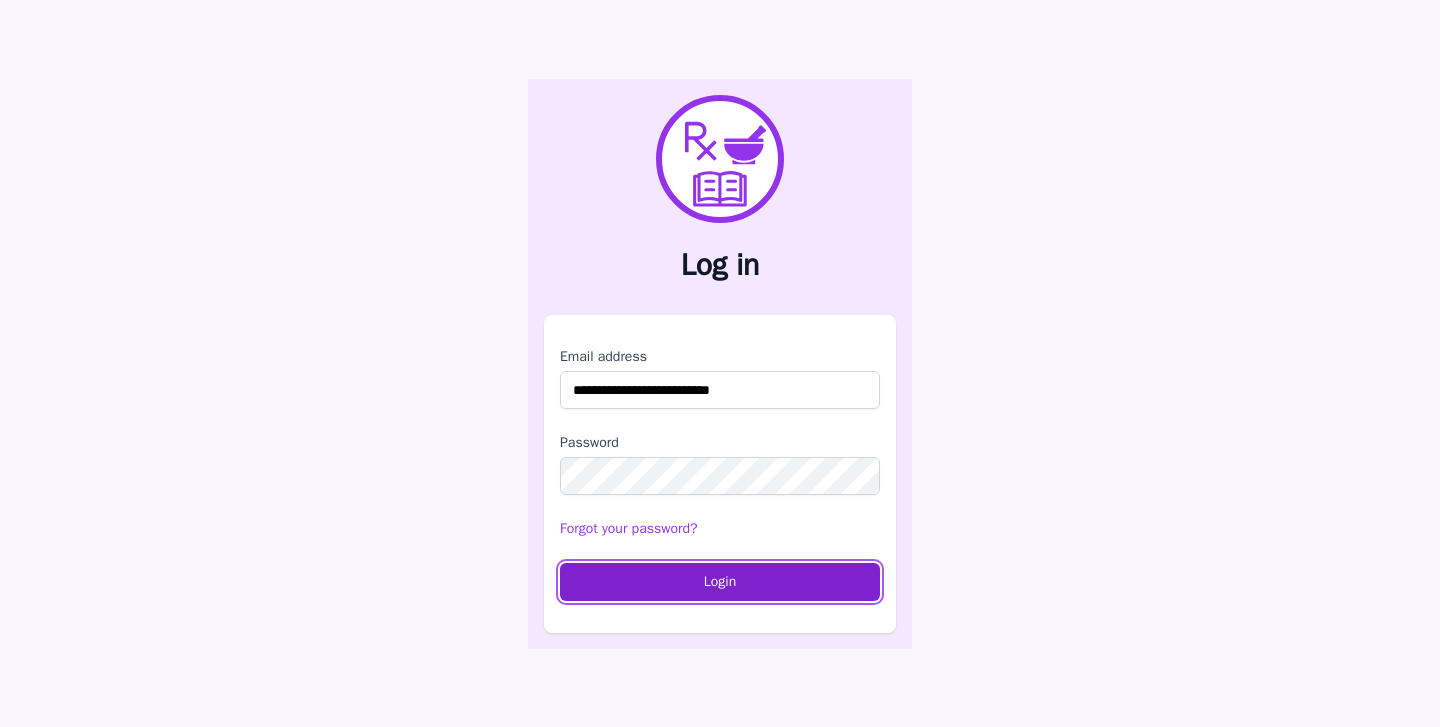 click on "Login" at bounding box center (720, 582) 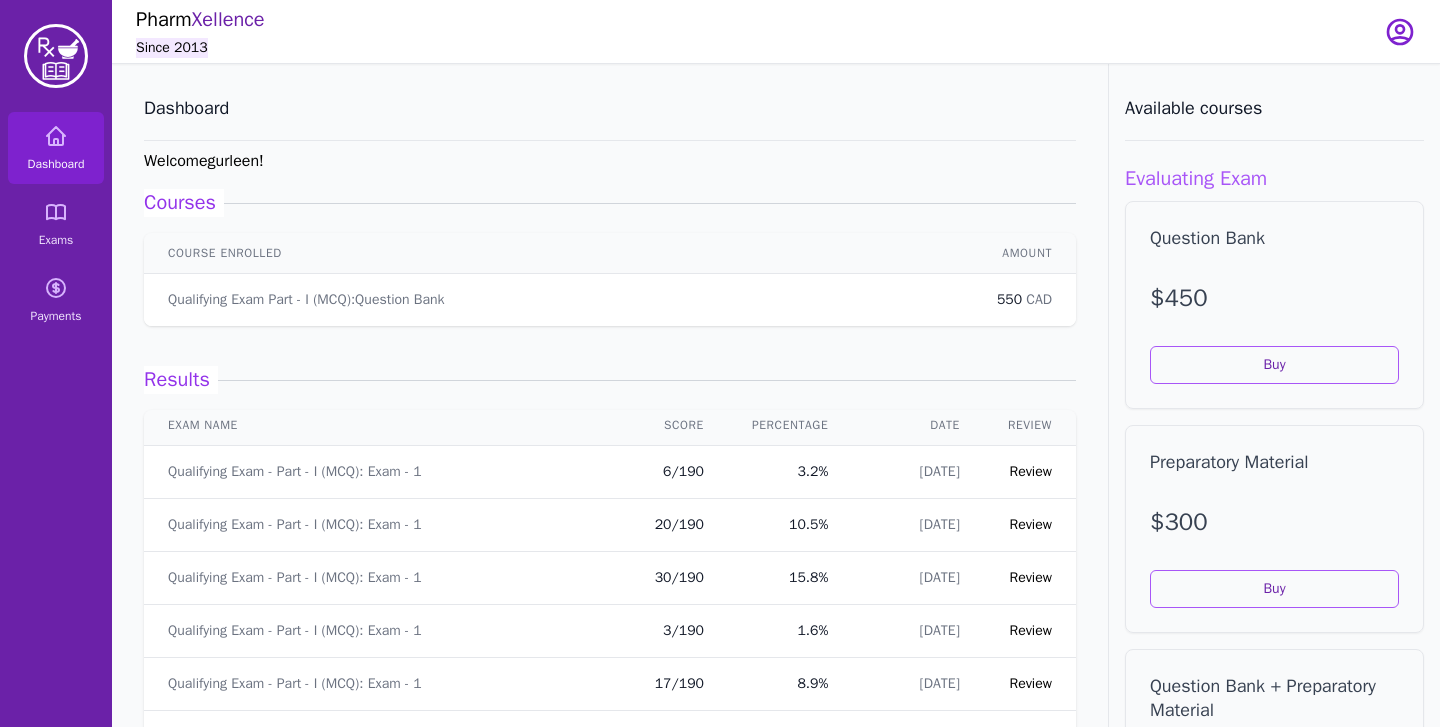 scroll, scrollTop: 0, scrollLeft: 0, axis: both 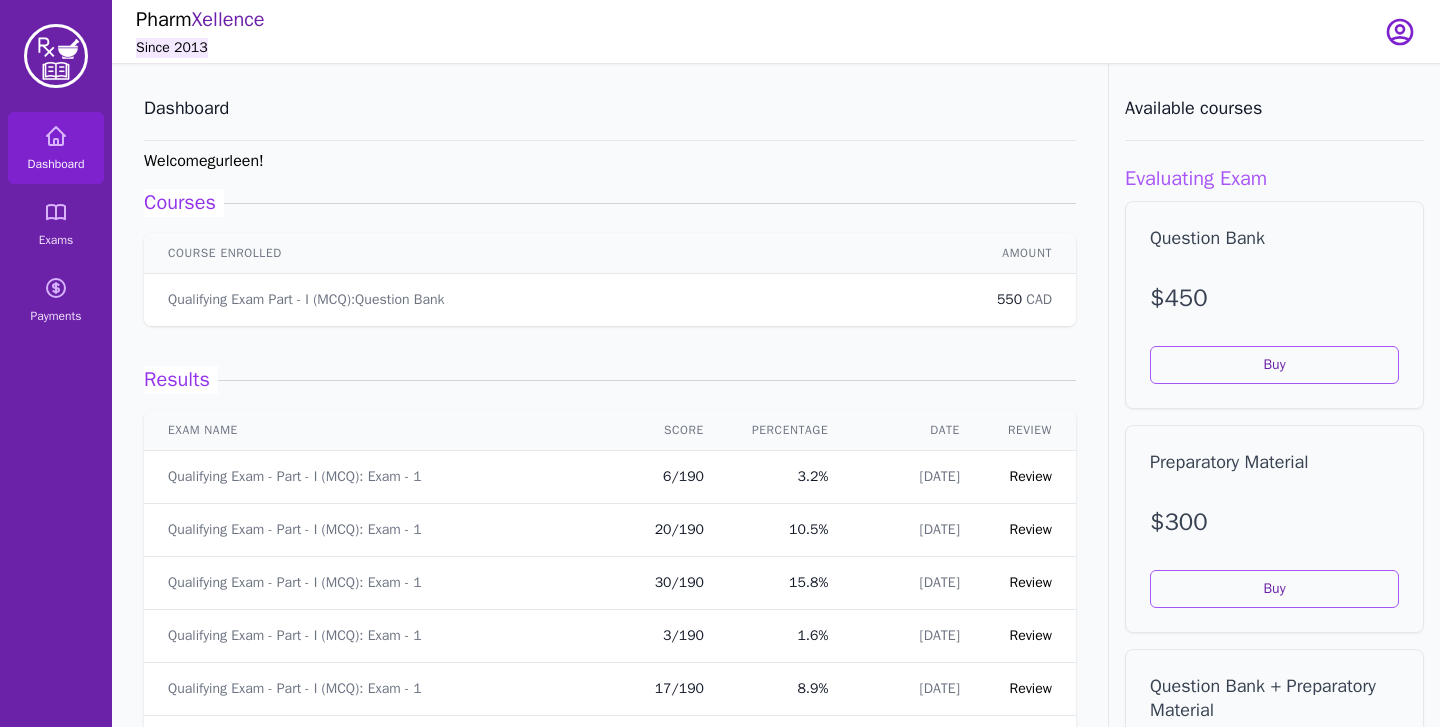 click on "Percentage" at bounding box center [790, 430] 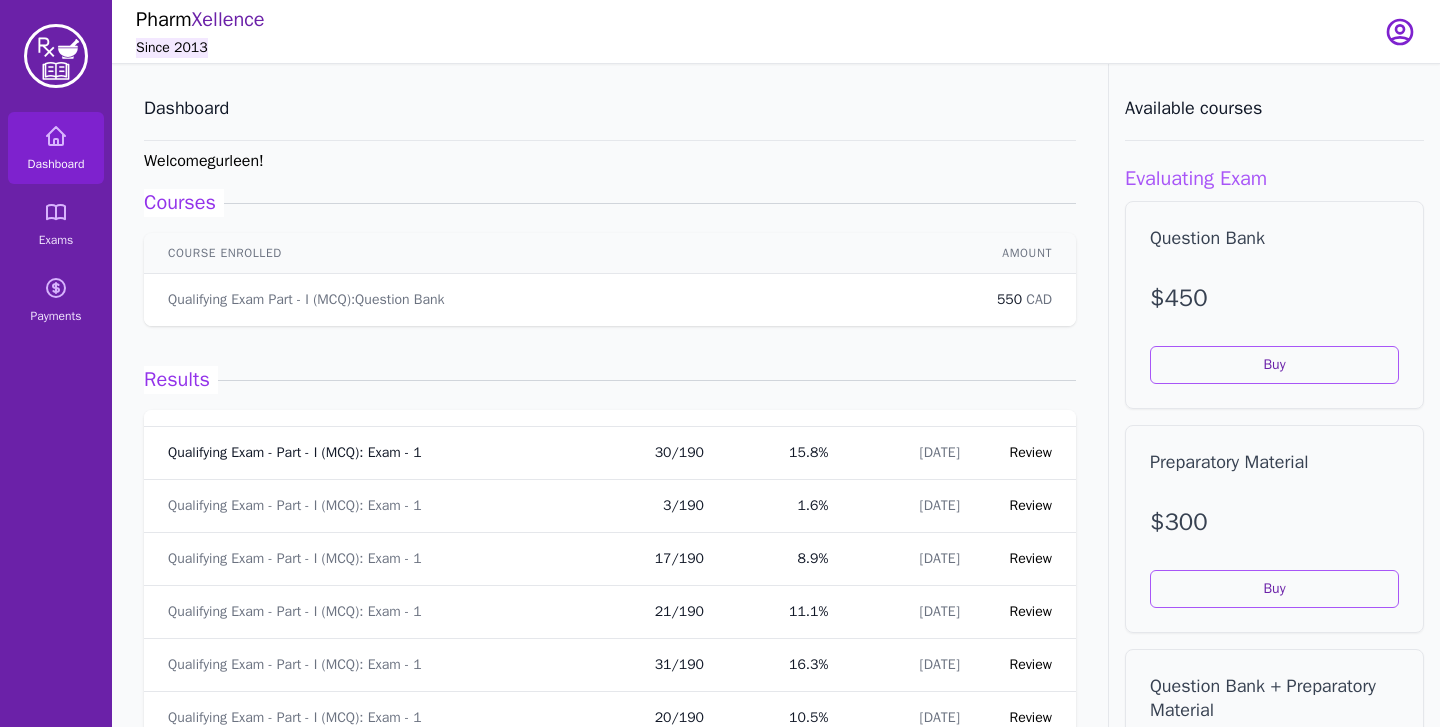 scroll, scrollTop: 161, scrollLeft: 0, axis: vertical 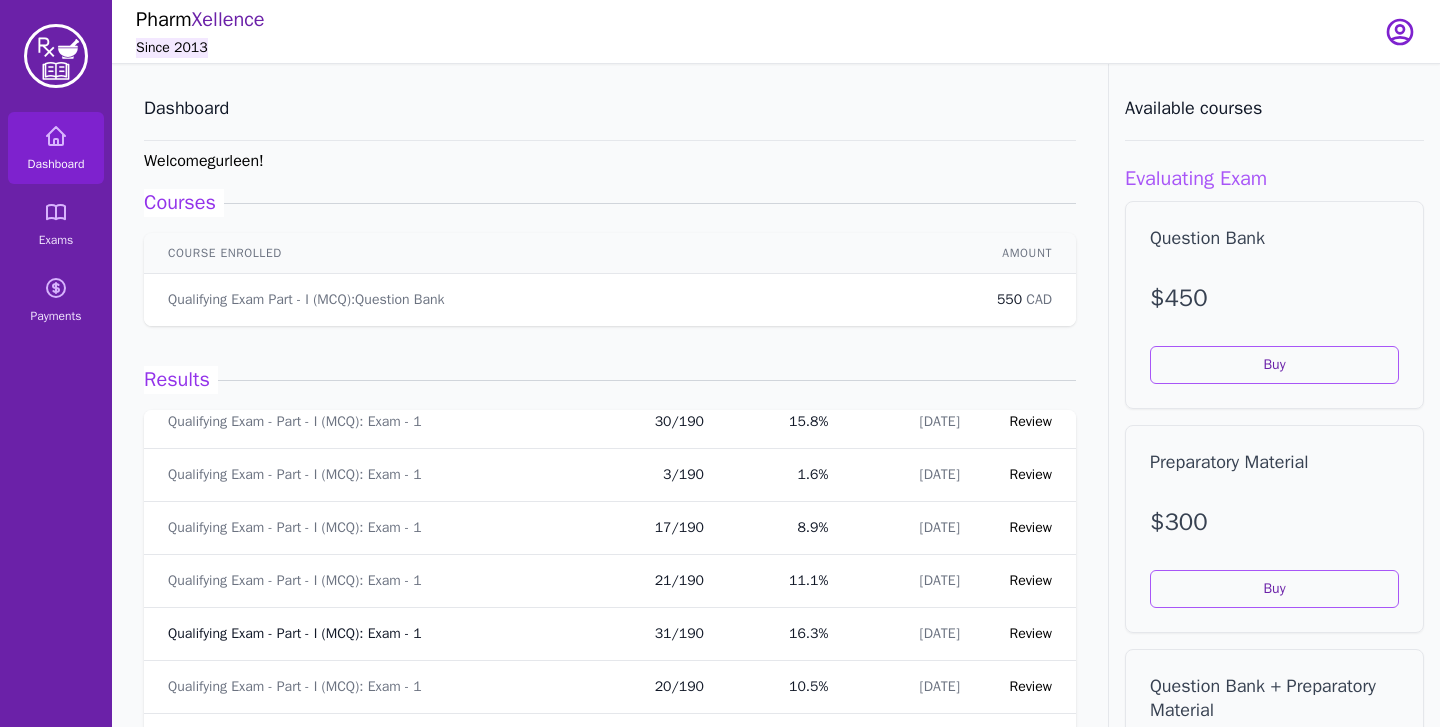 click on "Qualifying Exam - Part - I (MCQ): Exam - 1" at bounding box center (295, 634) 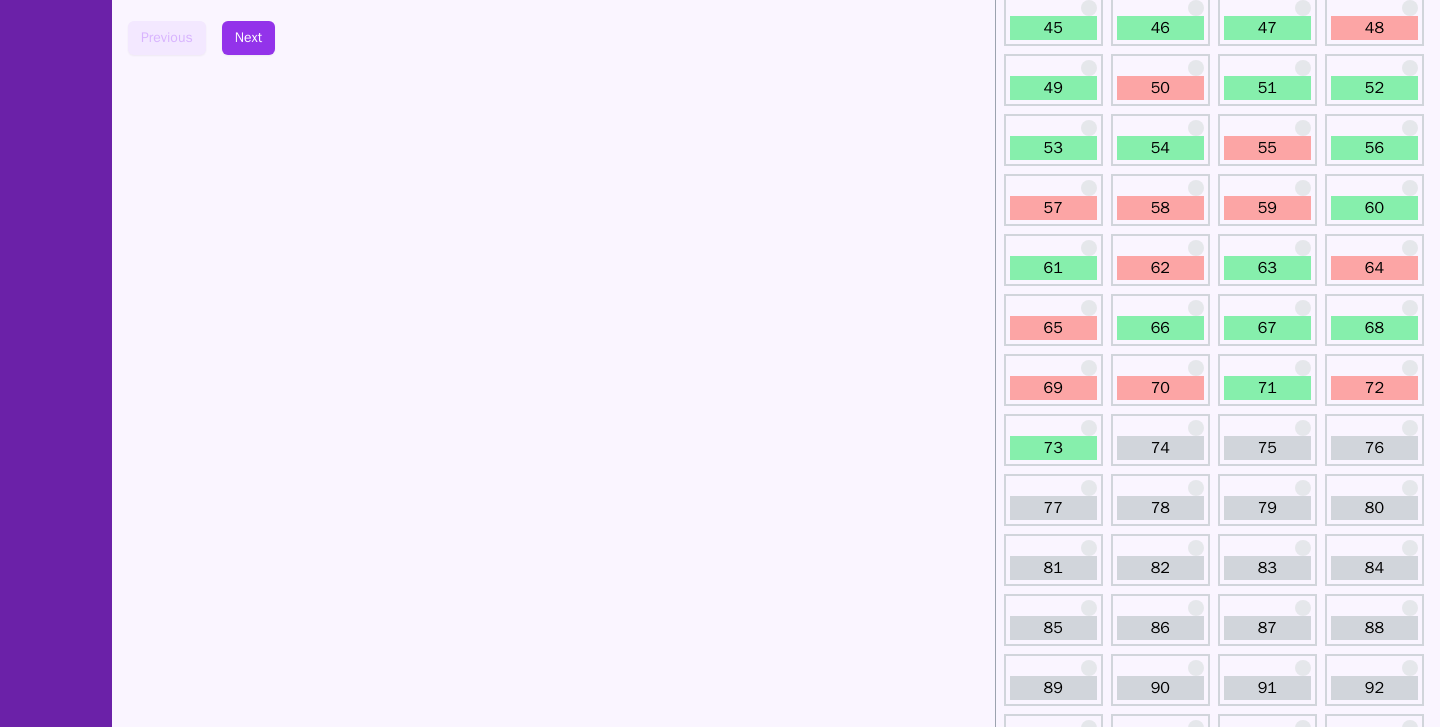 scroll, scrollTop: 472, scrollLeft: 0, axis: vertical 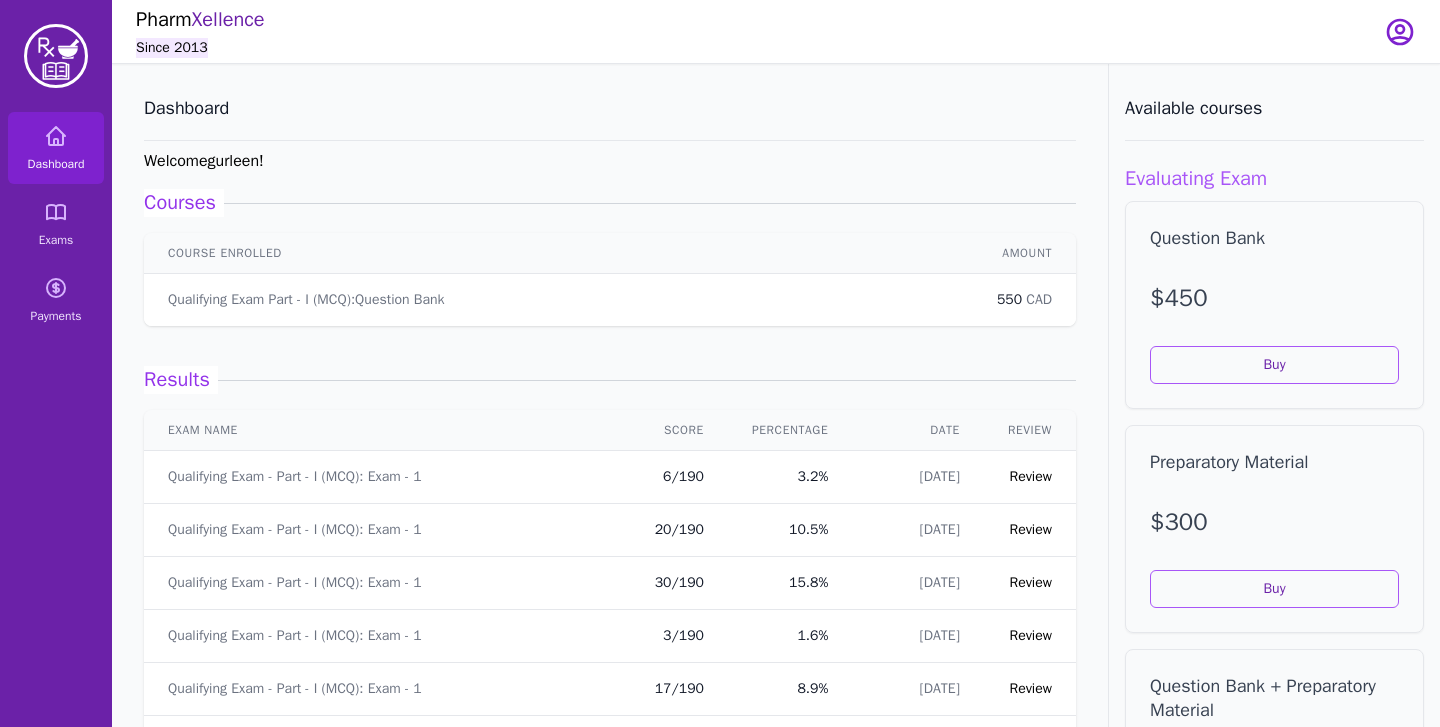 click on "Open user menu" at bounding box center (1400, 31) 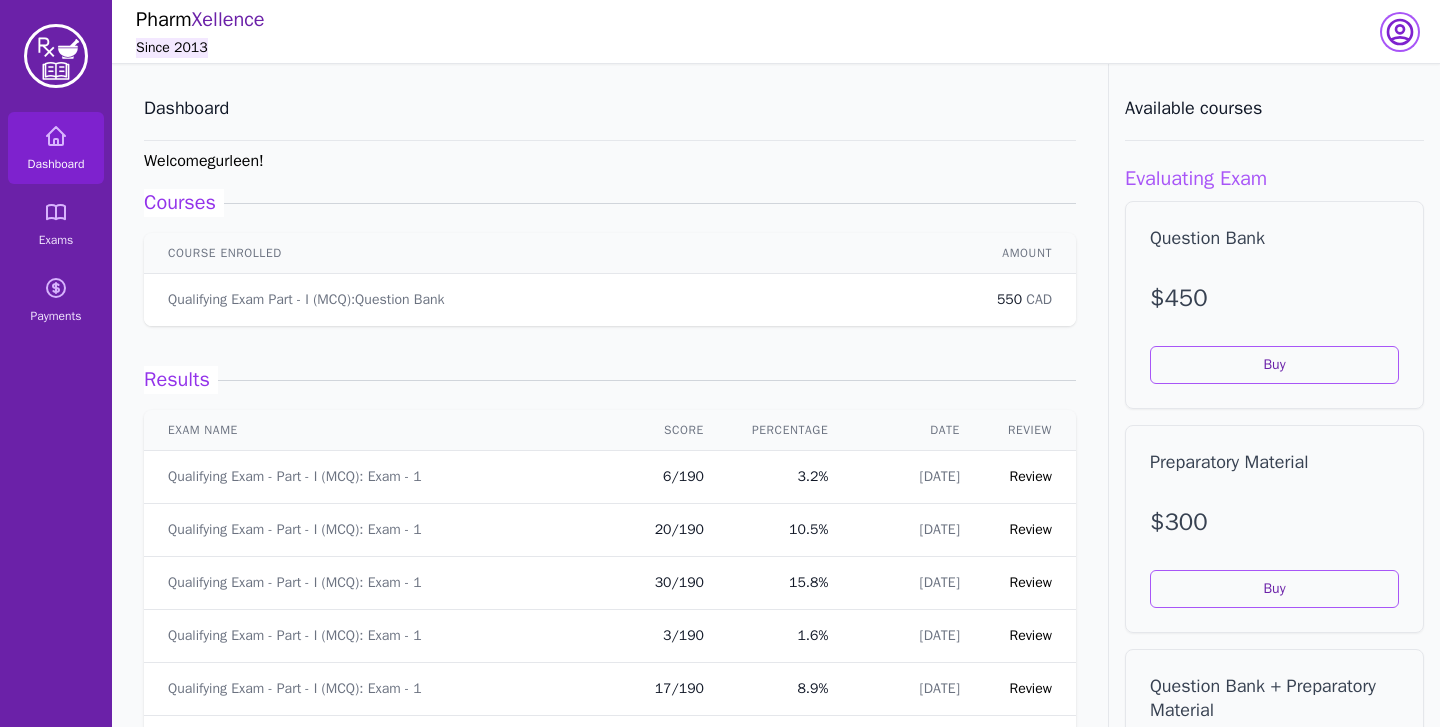click at bounding box center [1400, 32] 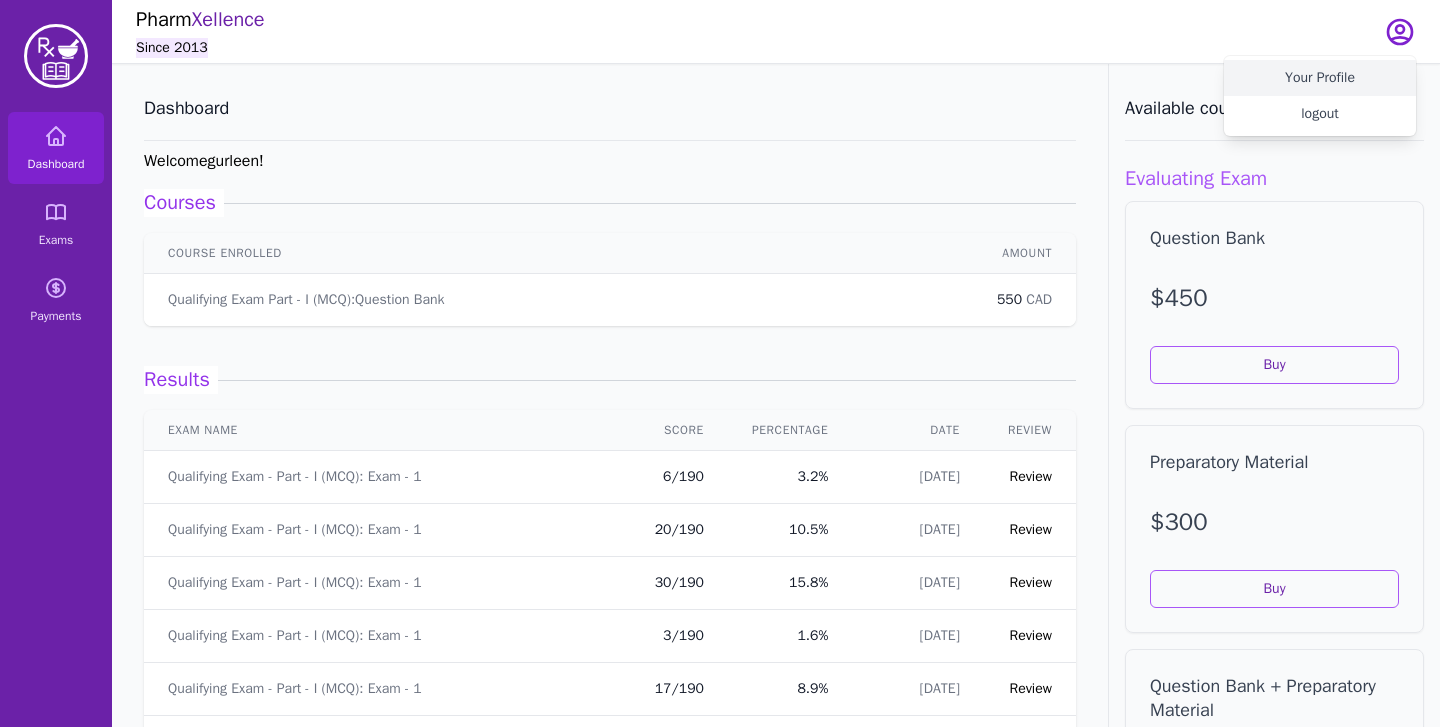 click on "Your Profile" at bounding box center [1320, 78] 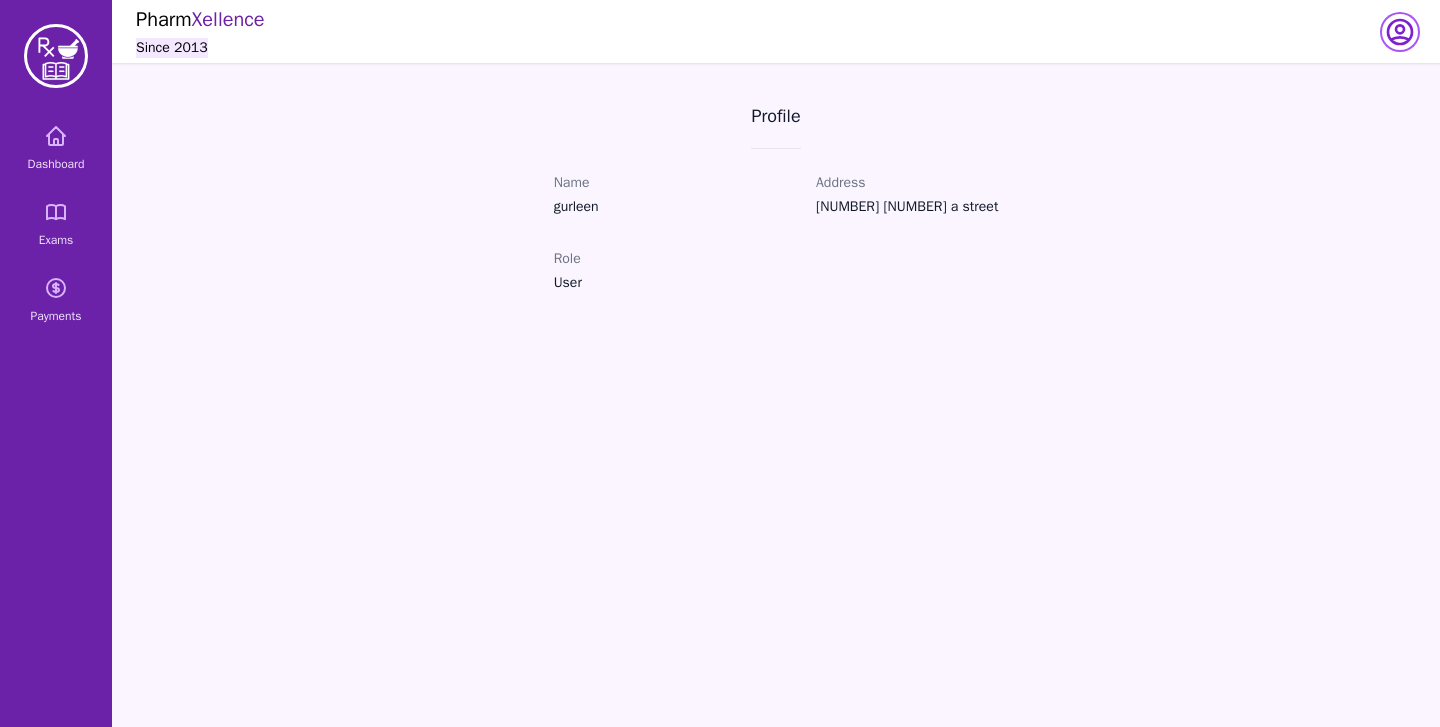 click at bounding box center [1400, 32] 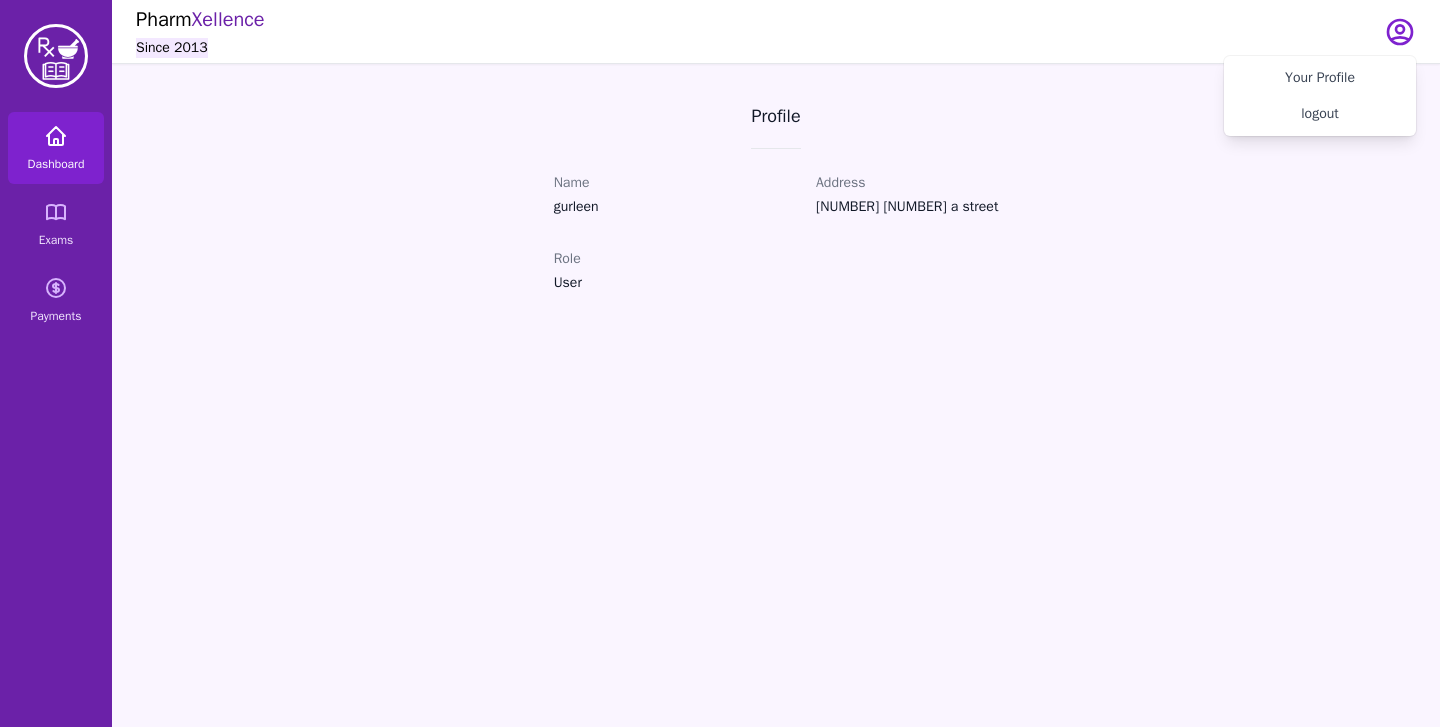 click on "Dashboard" at bounding box center [56, 148] 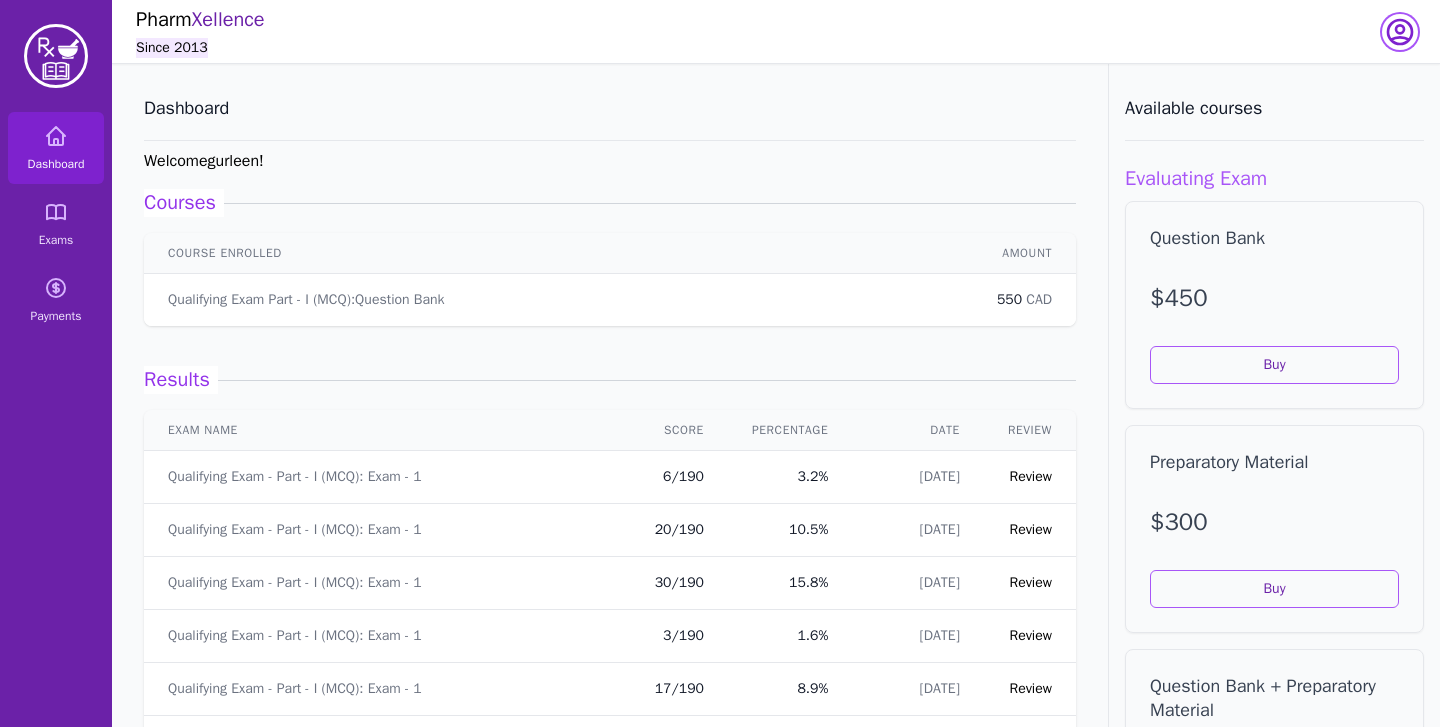 click at bounding box center (1400, 32) 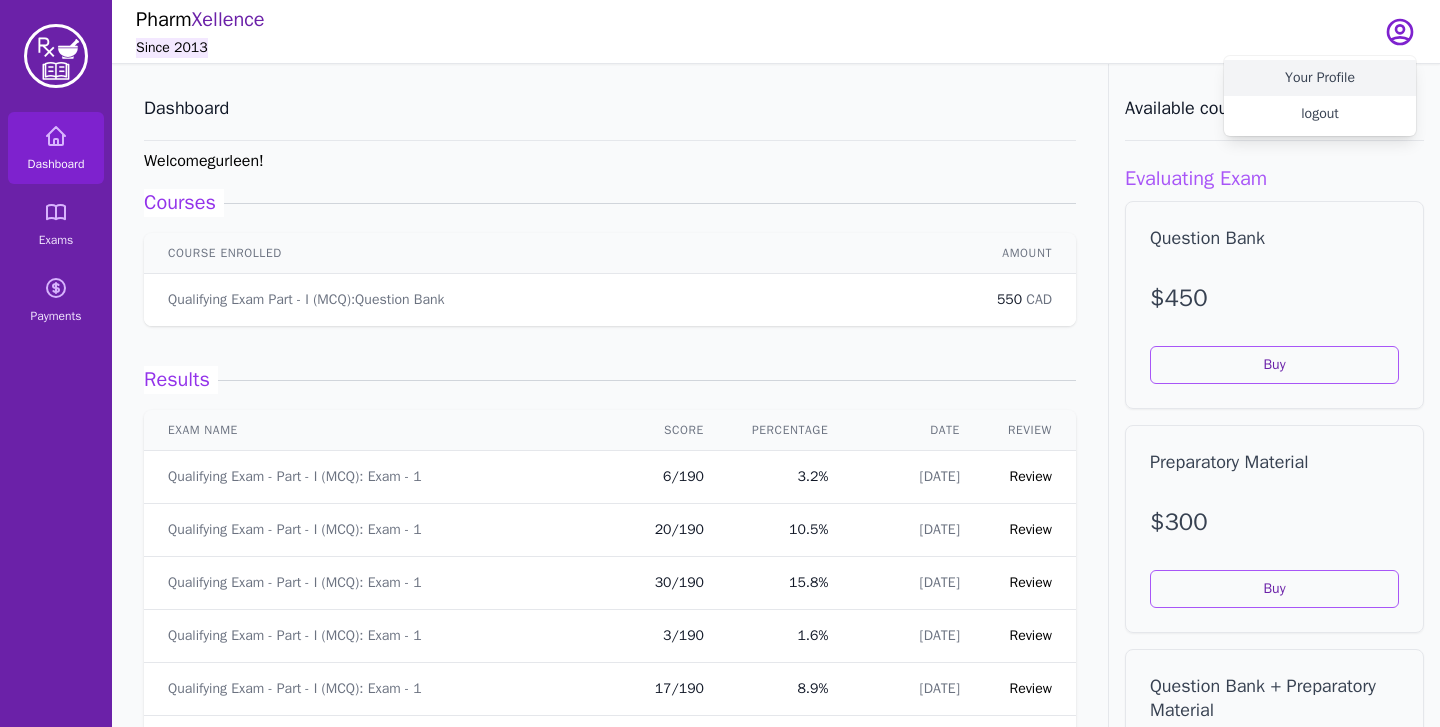 click on "Your Profile" at bounding box center (1320, 78) 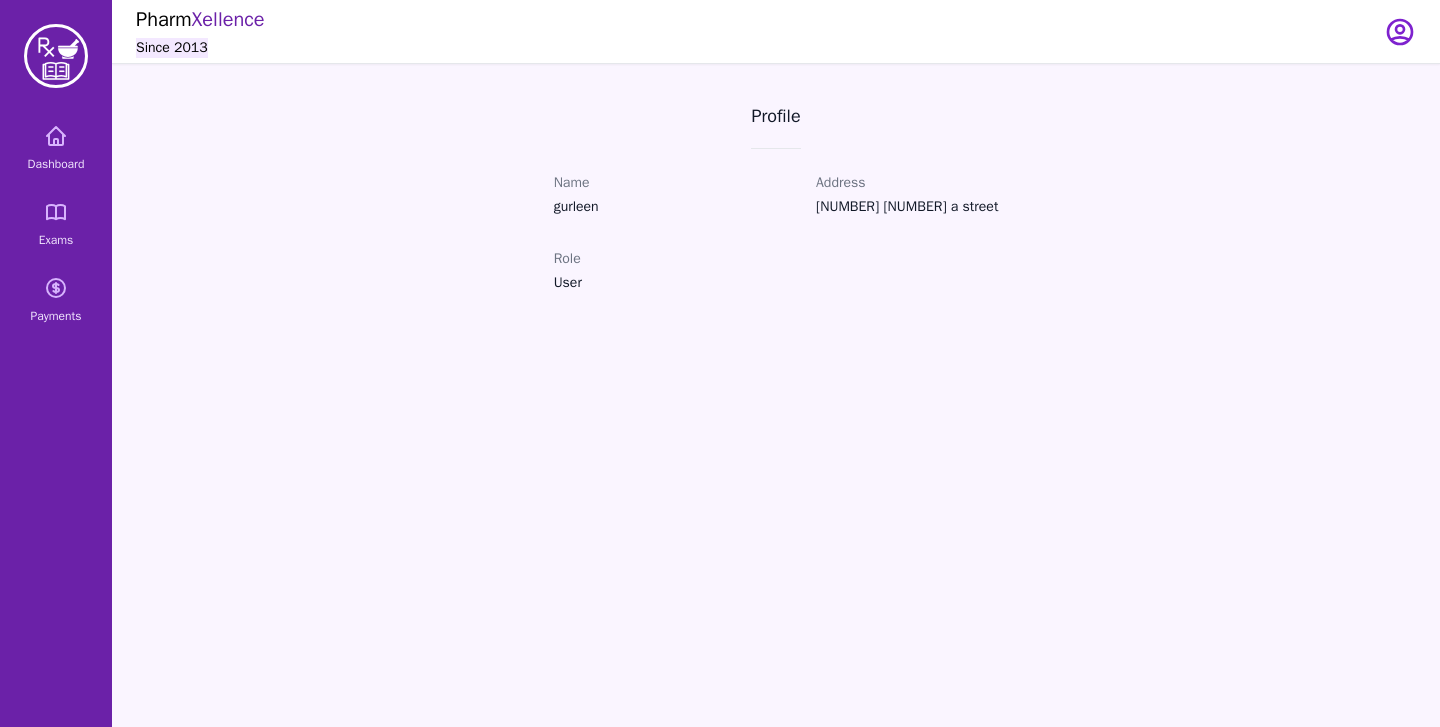 click on "Name [LAST]" at bounding box center [645, 195] 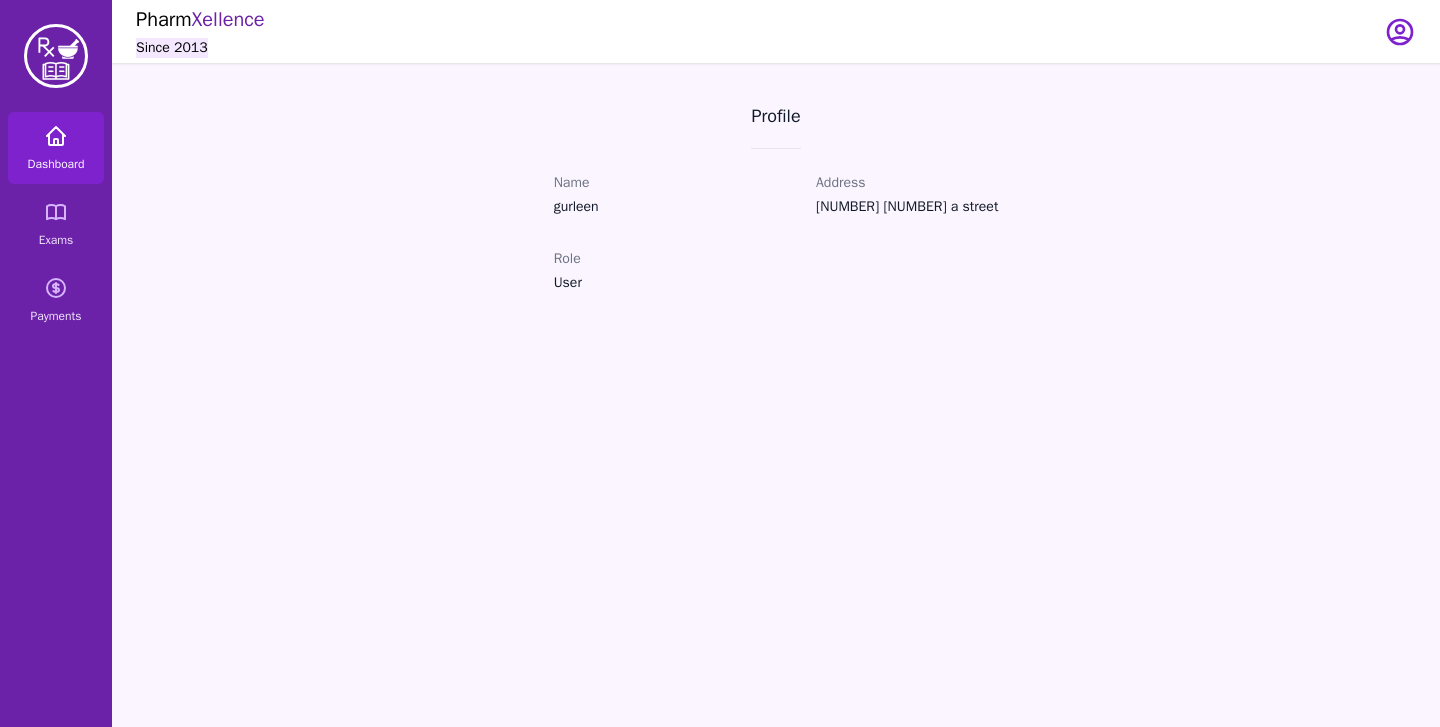 click on "Dashboard" at bounding box center (56, 148) 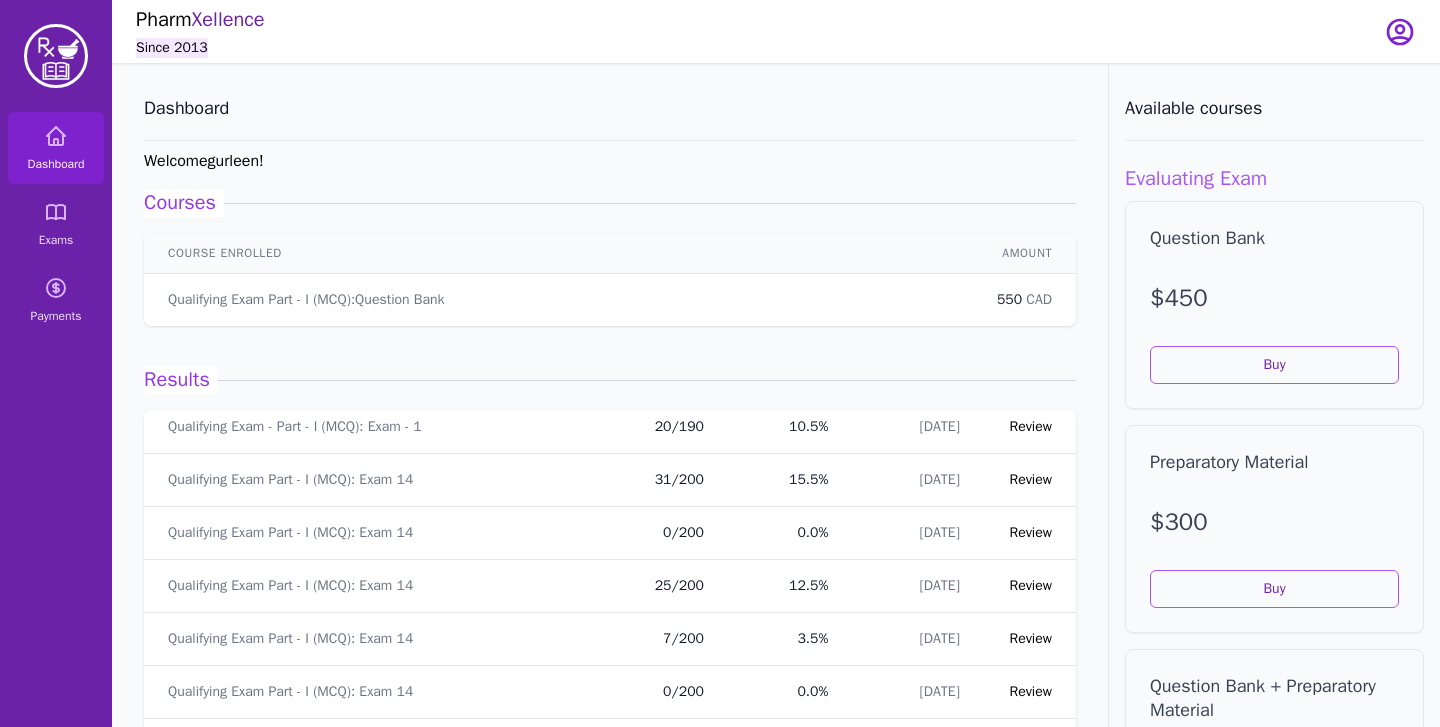 scroll, scrollTop: 425, scrollLeft: 0, axis: vertical 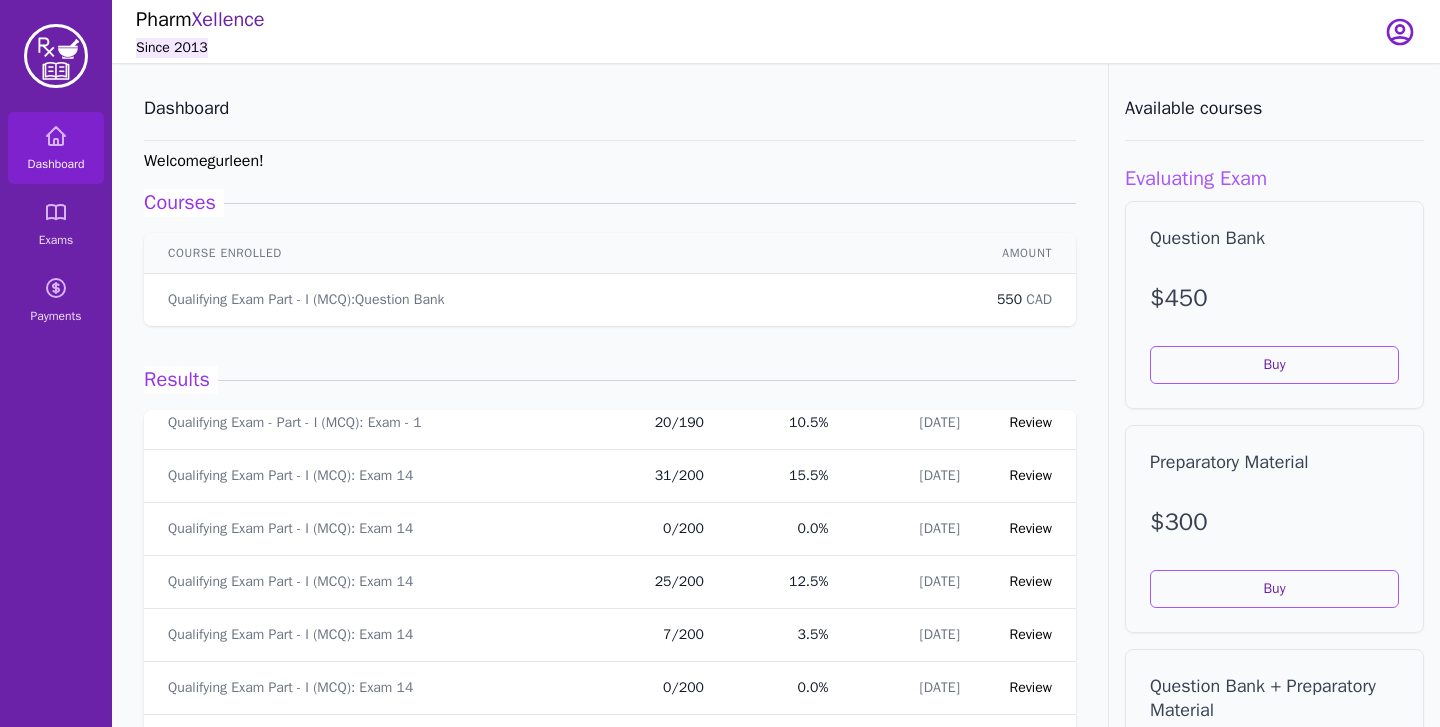 click on "Review" at bounding box center (1031, 581) 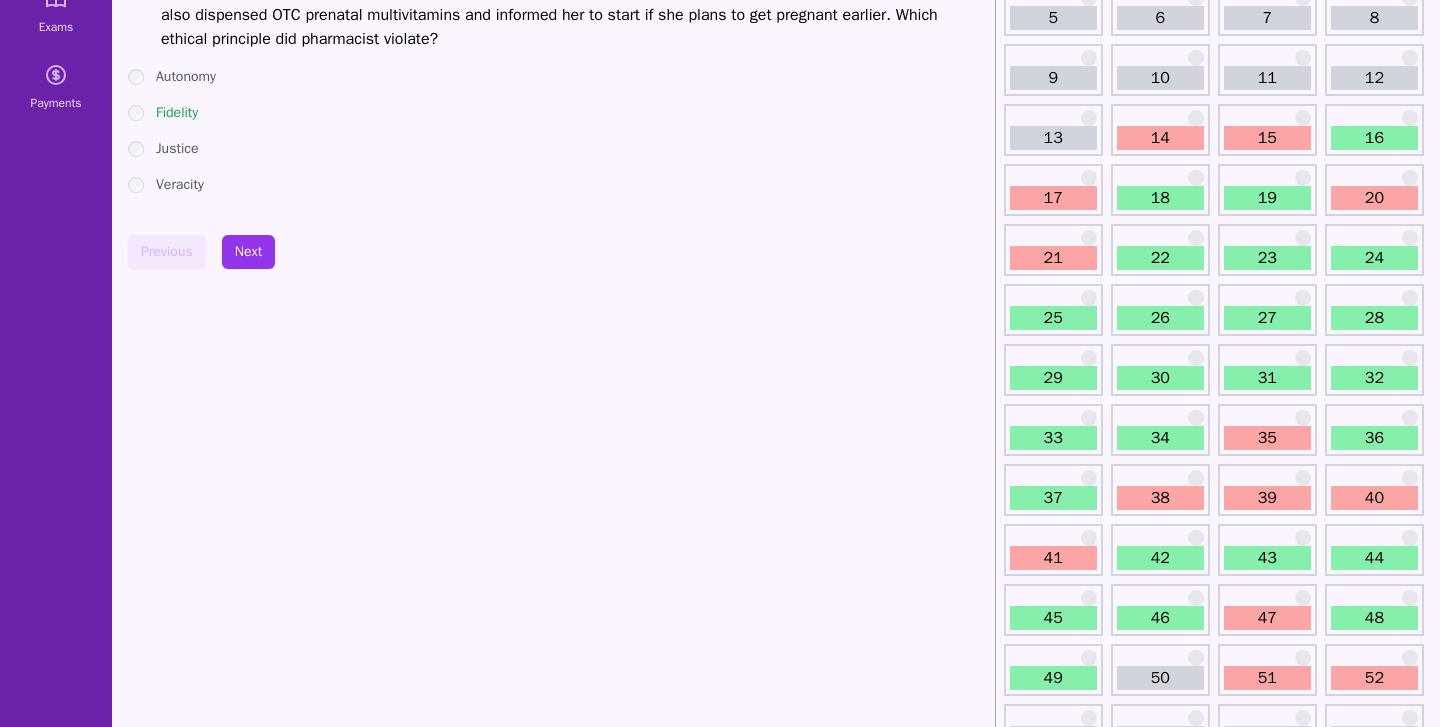 scroll, scrollTop: 0, scrollLeft: 0, axis: both 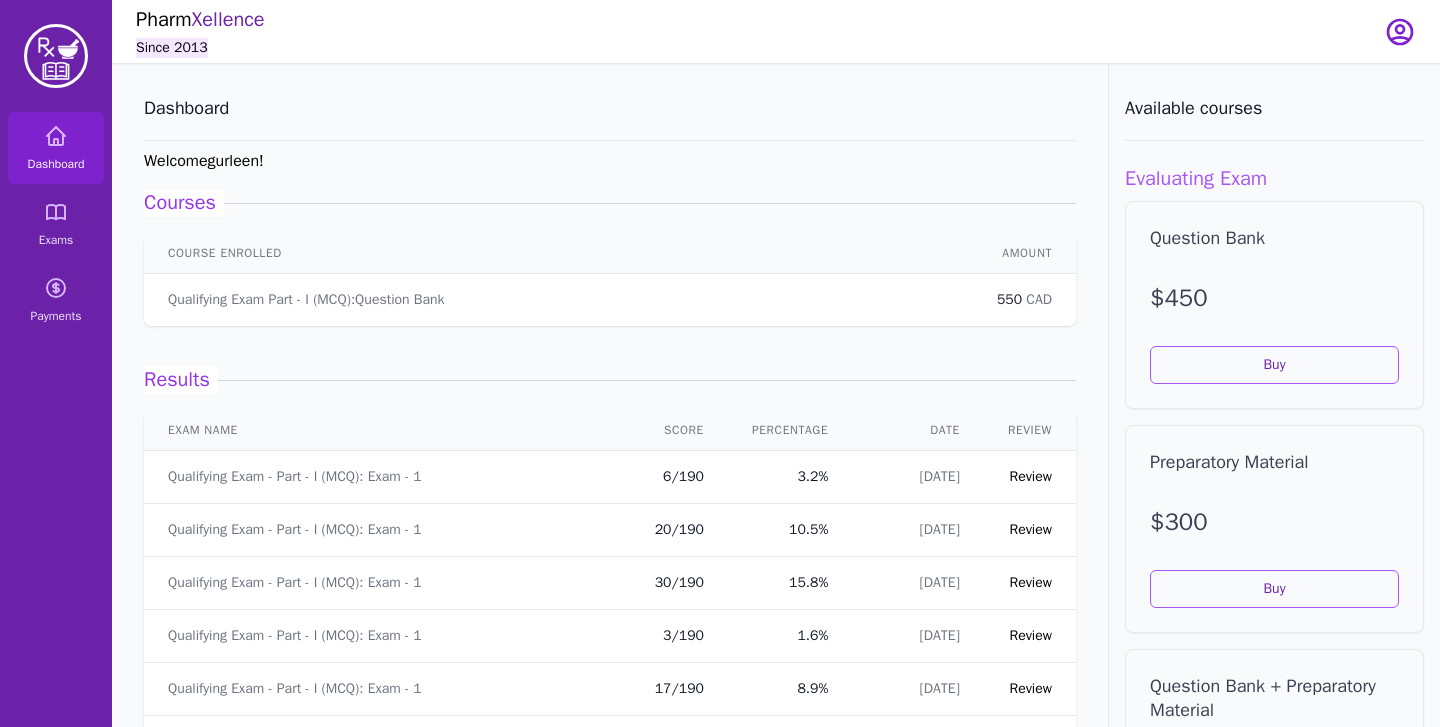 click on "Qualifying Exam - Part - I (MCQ): Exam - 1" at bounding box center (383, 477) 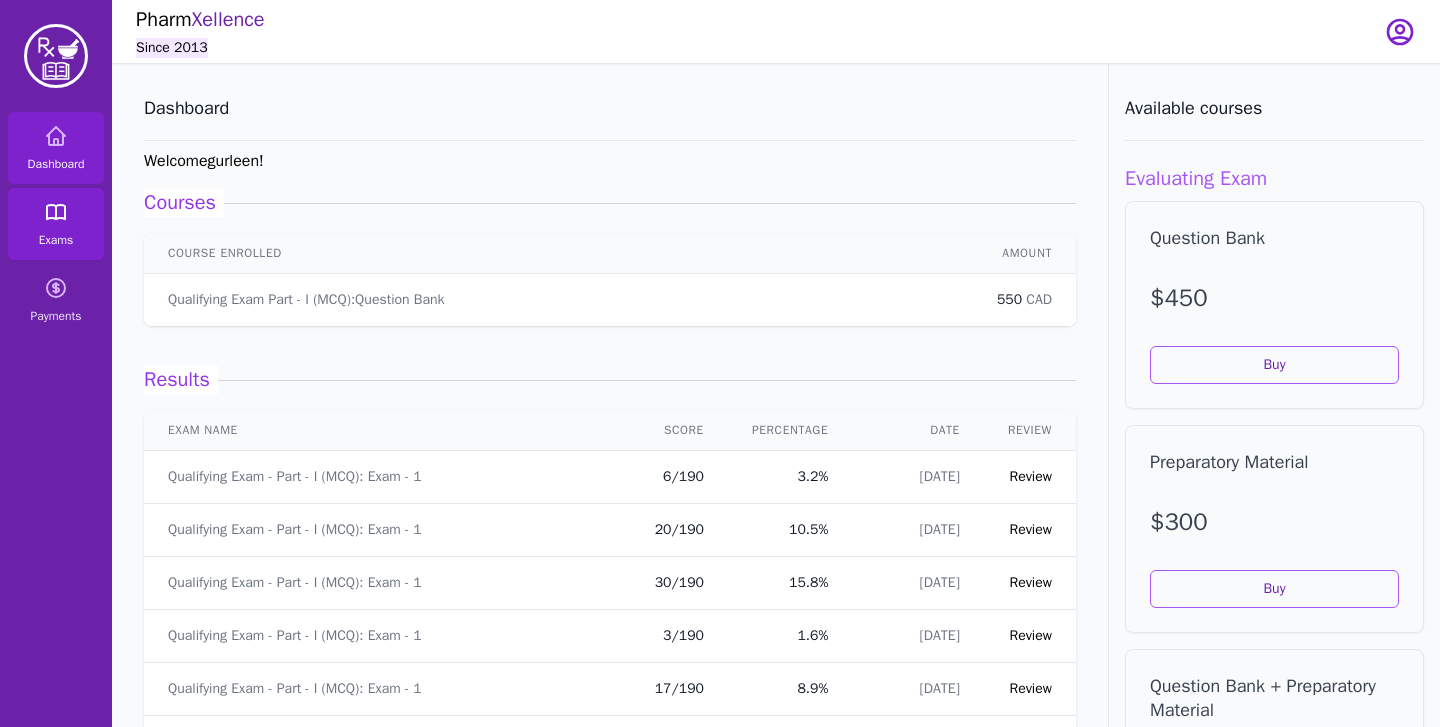 click on "Exams" at bounding box center (56, 224) 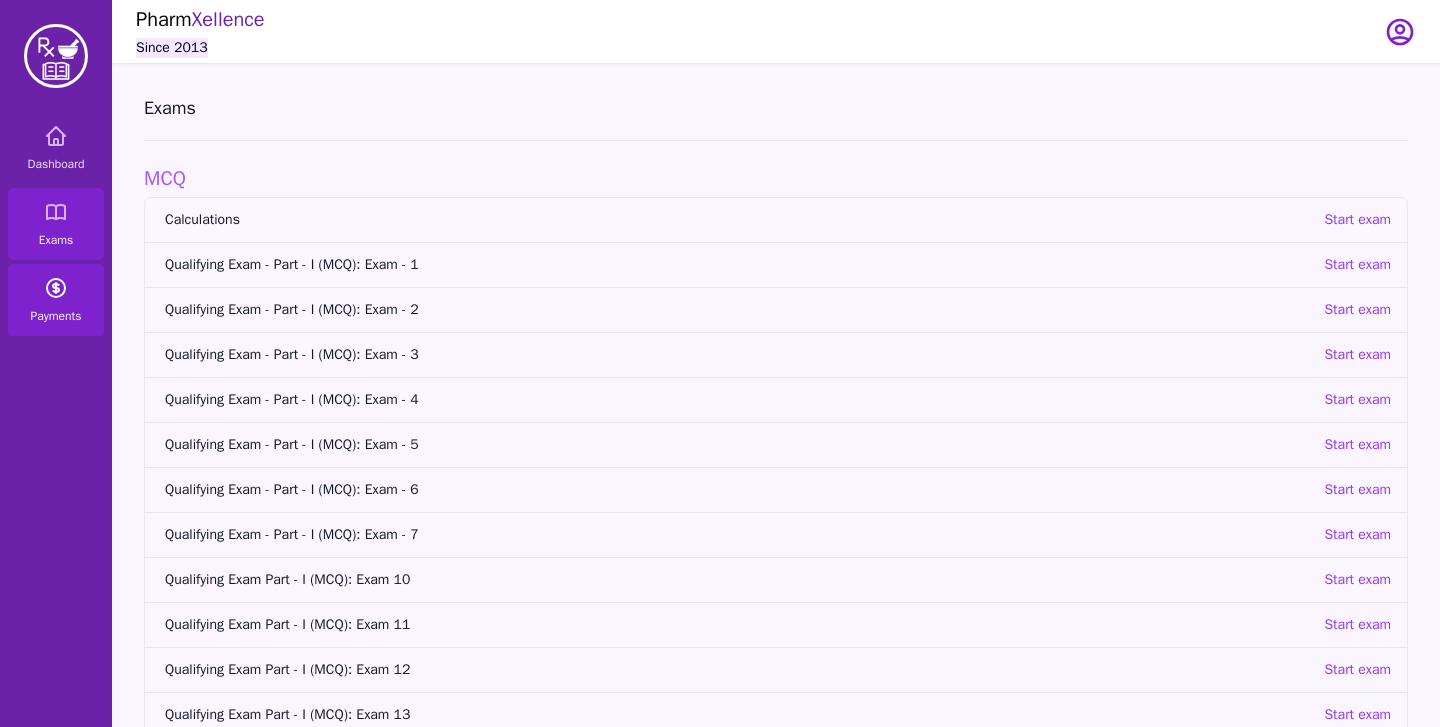 click on "Payments" at bounding box center [56, 300] 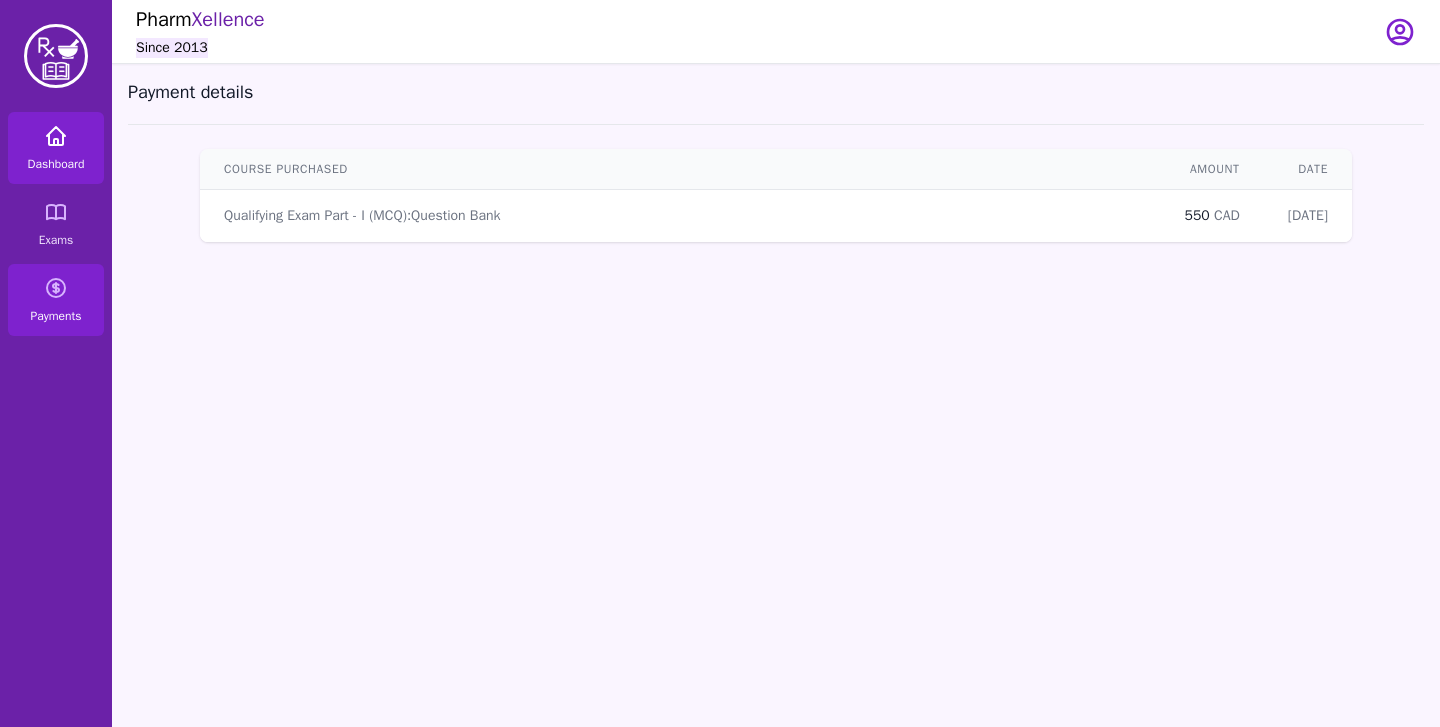 click at bounding box center (56, 136) 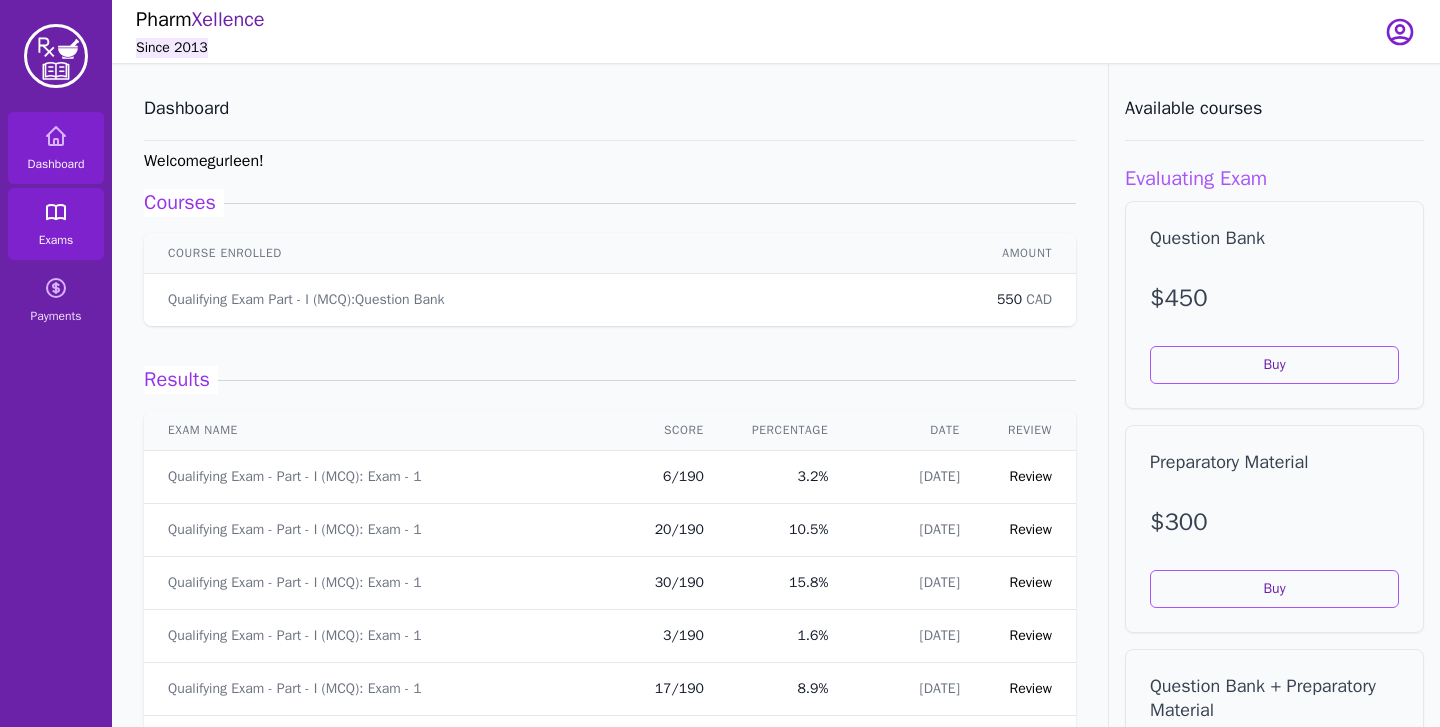 click on "Exams" at bounding box center (56, 224) 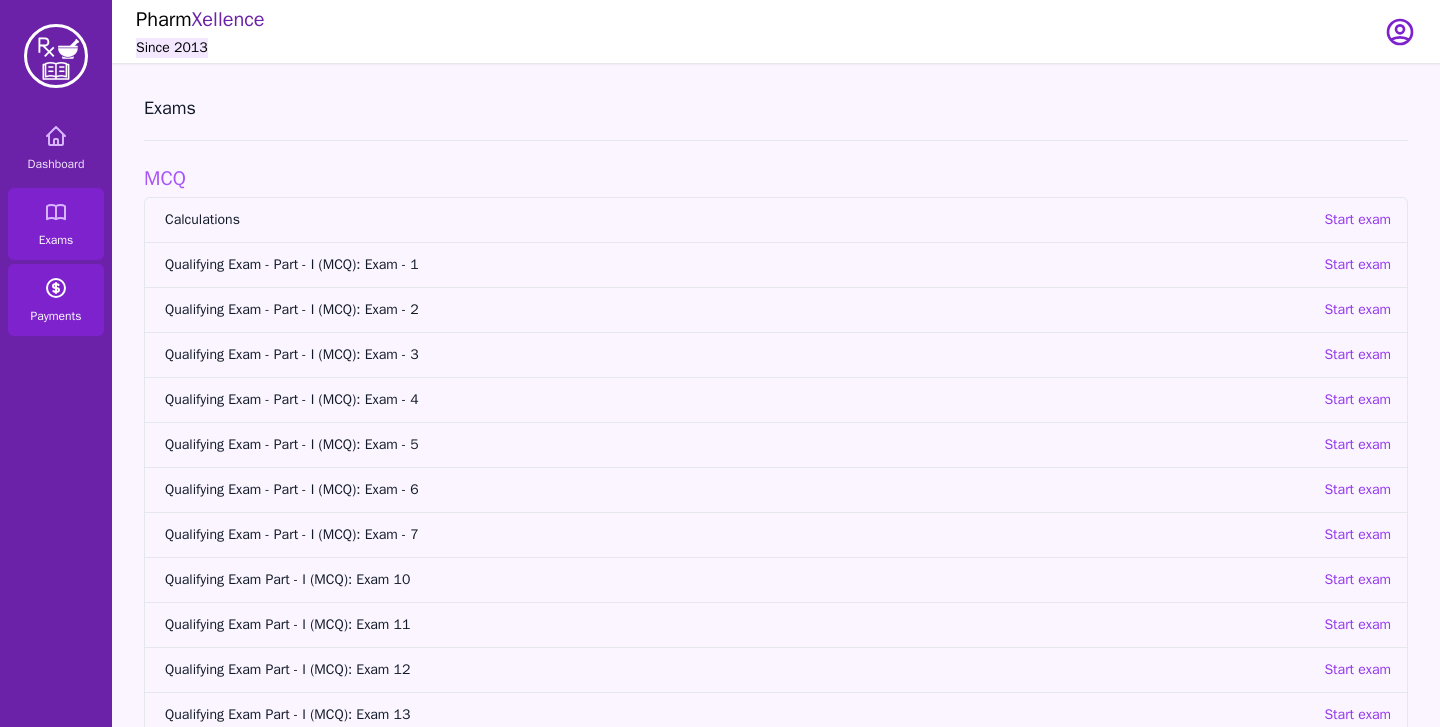 click at bounding box center (56, 288) 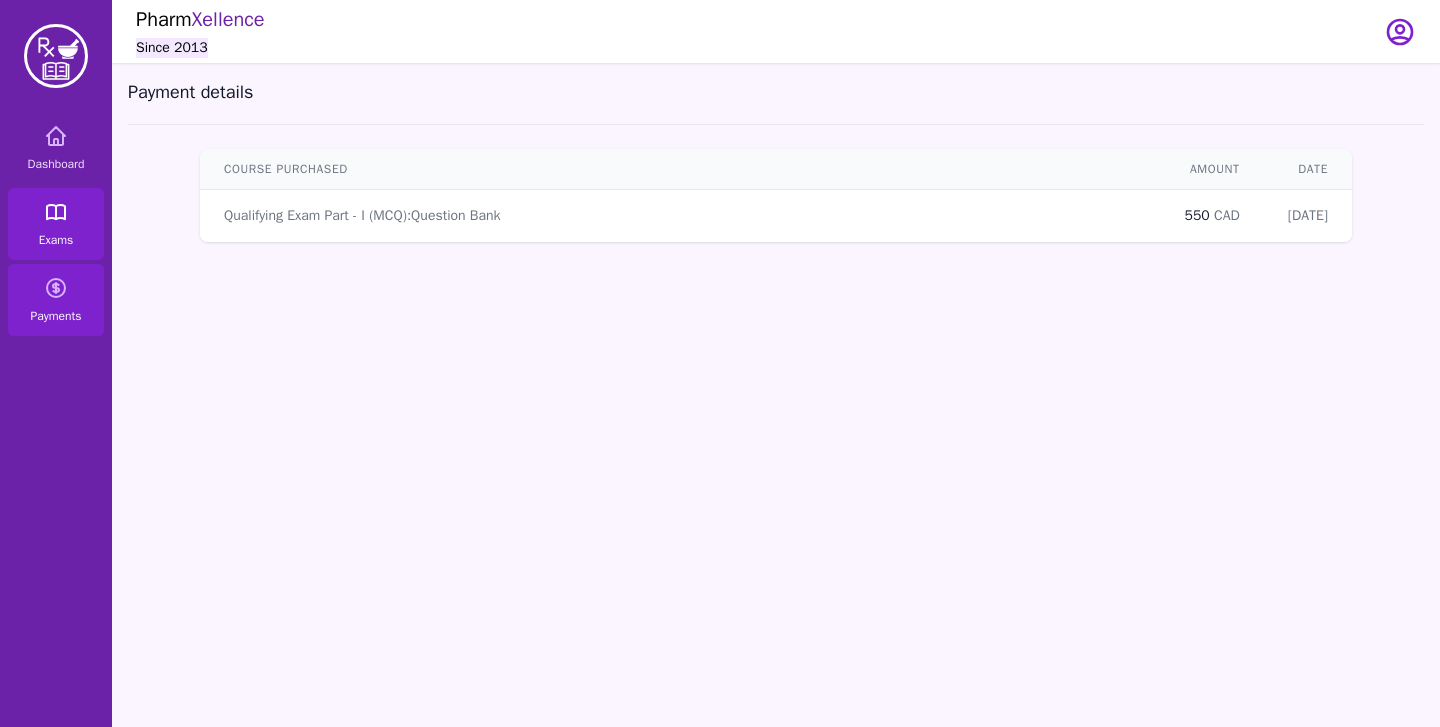 click on "Exams" at bounding box center (56, 240) 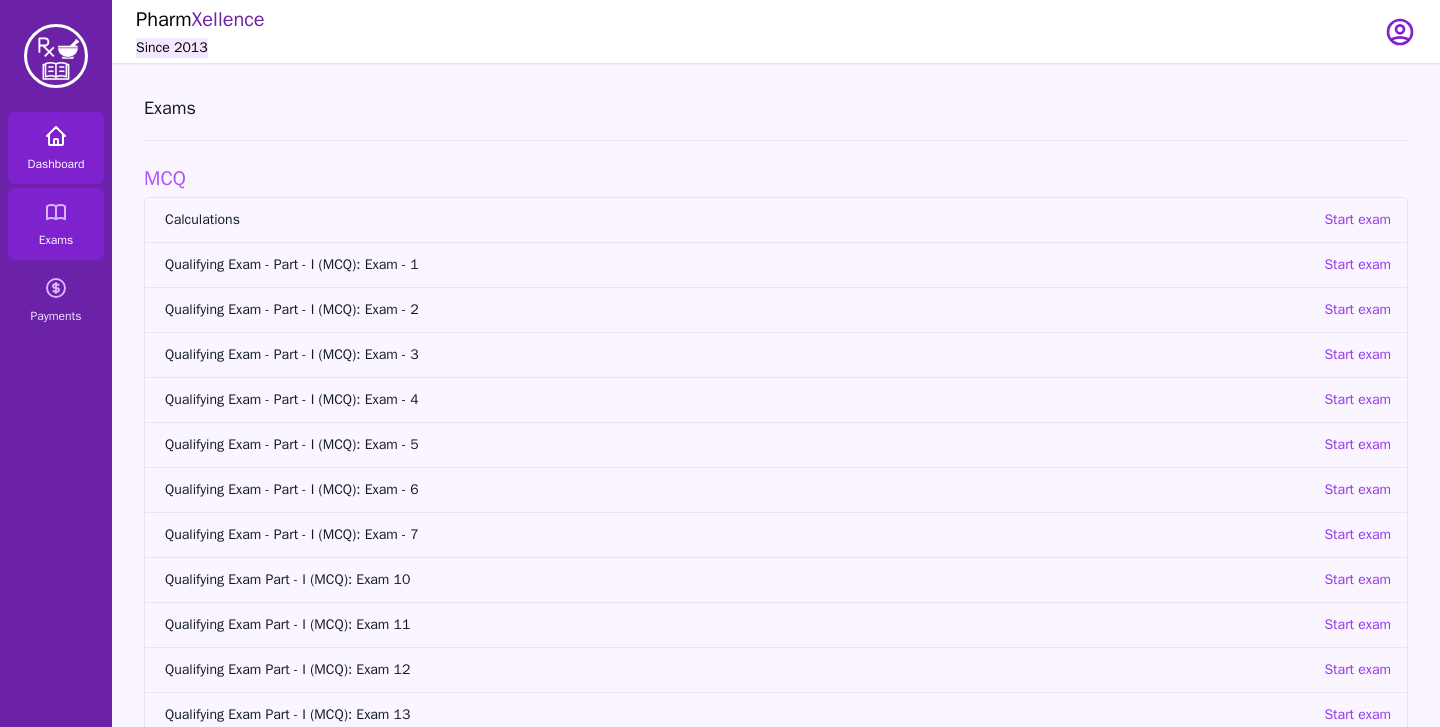 click on "Dashboard" at bounding box center (56, 148) 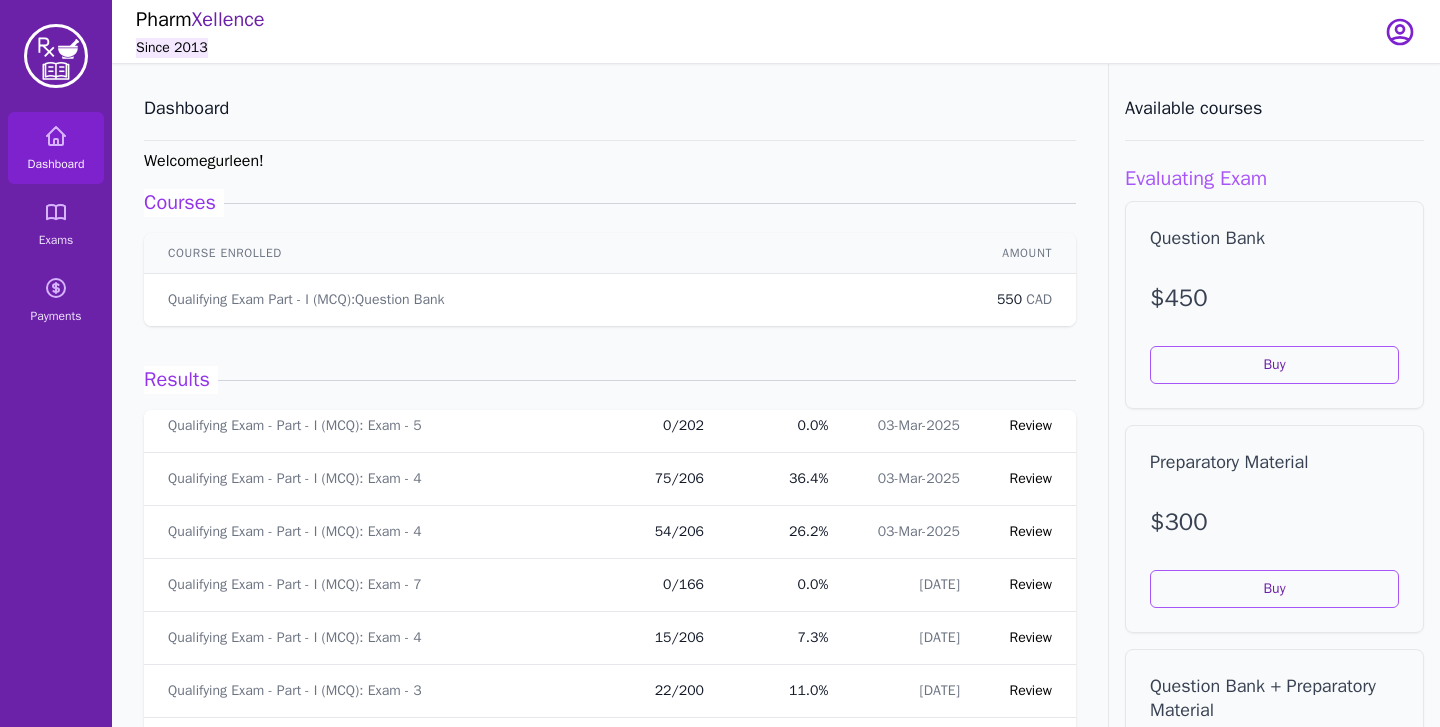 scroll, scrollTop: 15446, scrollLeft: 0, axis: vertical 